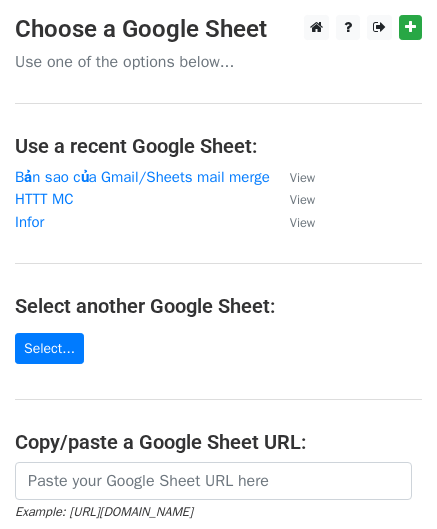 scroll, scrollTop: 0, scrollLeft: 0, axis: both 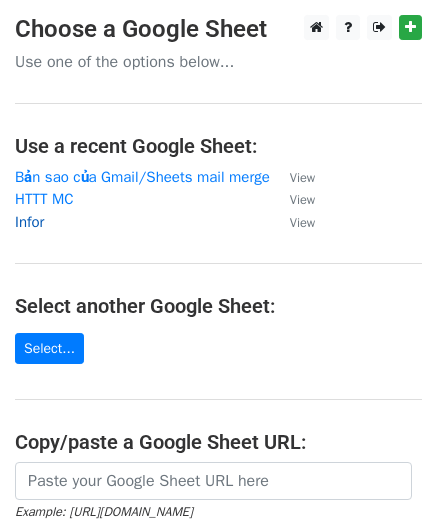 click on "Infor" at bounding box center (29, 222) 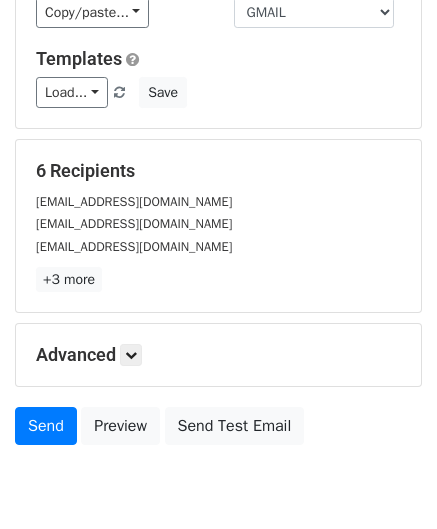 scroll, scrollTop: 200, scrollLeft: 0, axis: vertical 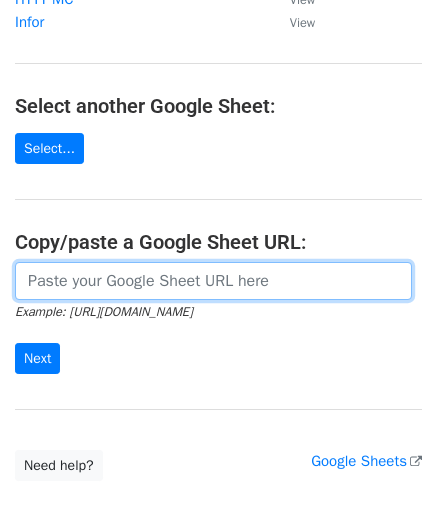 click at bounding box center (213, 281) 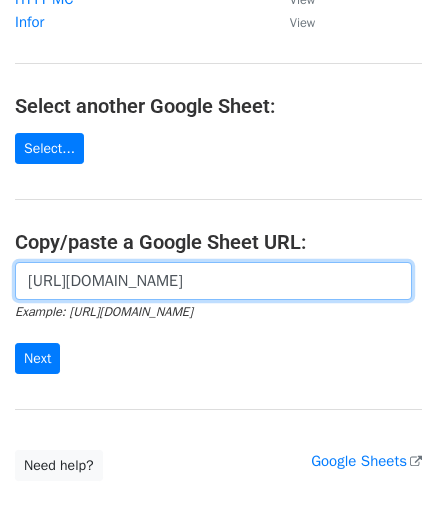 scroll, scrollTop: 0, scrollLeft: 504, axis: horizontal 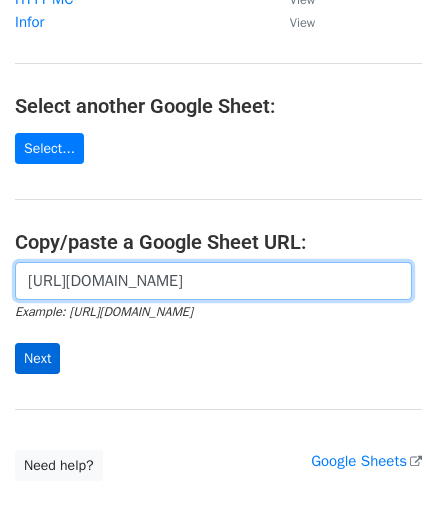 type on "https://docs.google.com/spreadsheets/d/1RDEMl2MT2swuoAQHx0MEkaz9ioxrReap5eyQ3UeEGh0/edit?hl=vi&gid=0#gid=0" 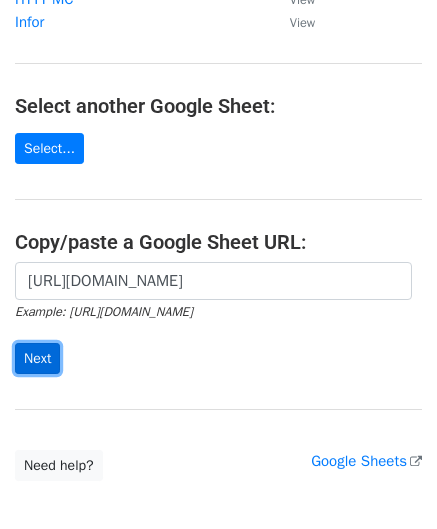 scroll, scrollTop: 0, scrollLeft: 0, axis: both 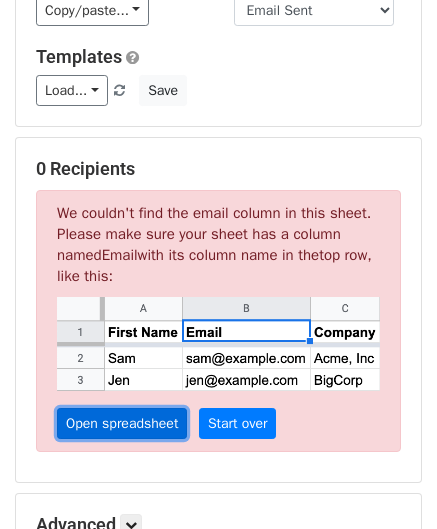 click on "Open spreadsheet" at bounding box center (122, 423) 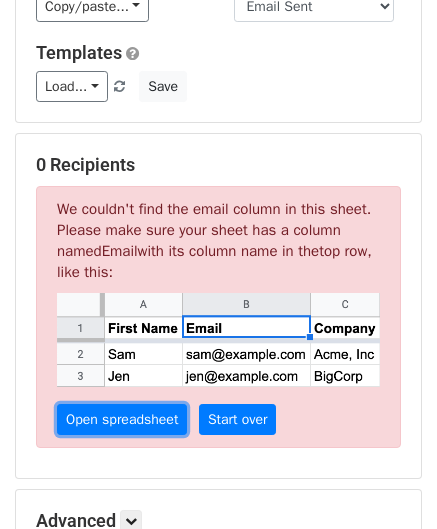 scroll, scrollTop: 200, scrollLeft: 0, axis: vertical 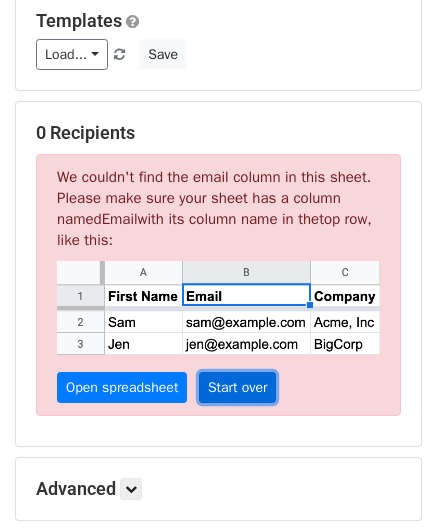 click on "Start over" at bounding box center [238, 387] 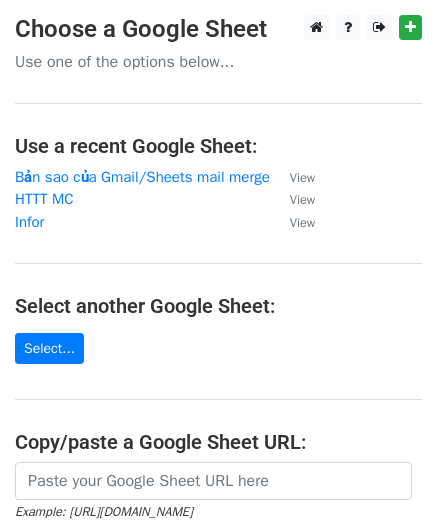 scroll, scrollTop: 200, scrollLeft: 0, axis: vertical 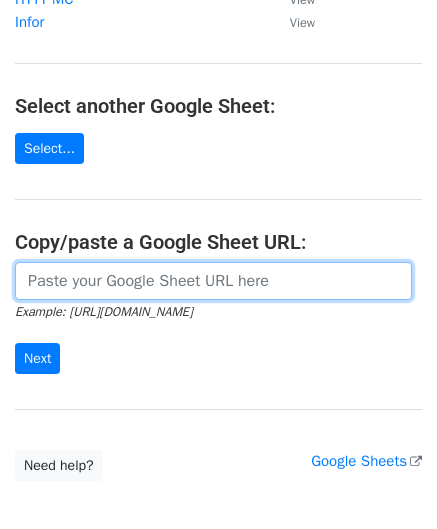 click at bounding box center [213, 281] 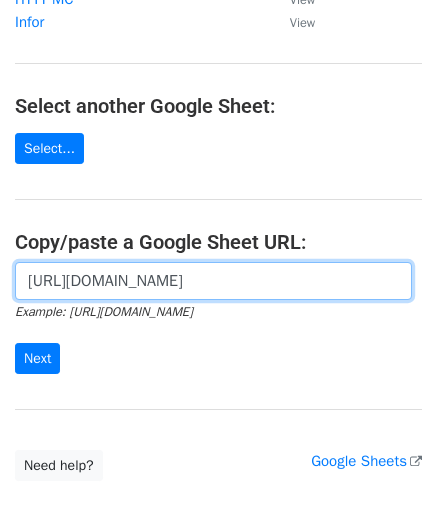 scroll, scrollTop: 0, scrollLeft: 455, axis: horizontal 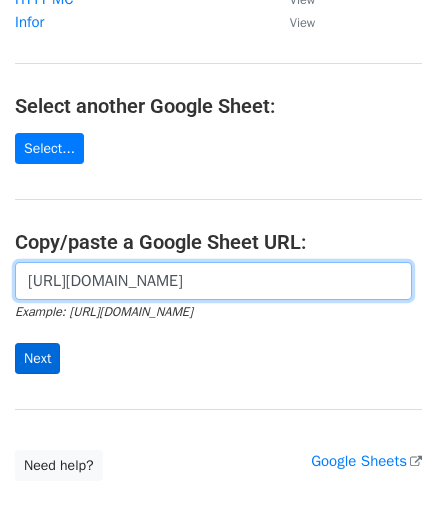 type on "https://docs.google.com/spreadsheets/d/1RDEMl2MT2swuoAQHx0MEkaz9ioxrReap5eyQ3UeEGh0/edit?gid=0#gid=0" 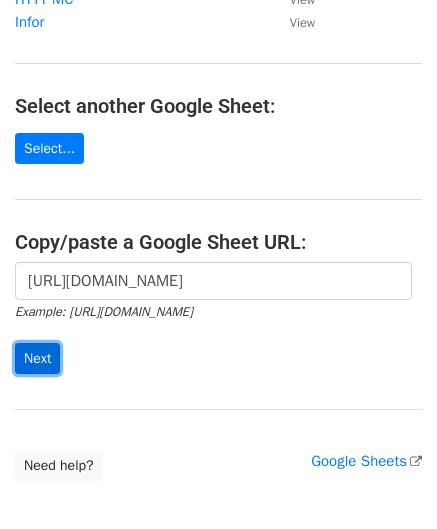 scroll, scrollTop: 0, scrollLeft: 0, axis: both 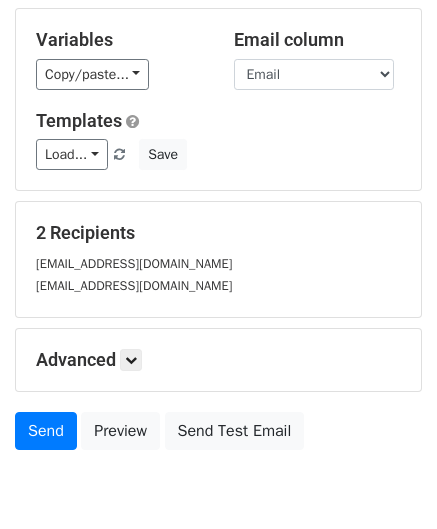 click on "[EMAIL_ADDRESS][DOMAIN_NAME]" at bounding box center [134, 264] 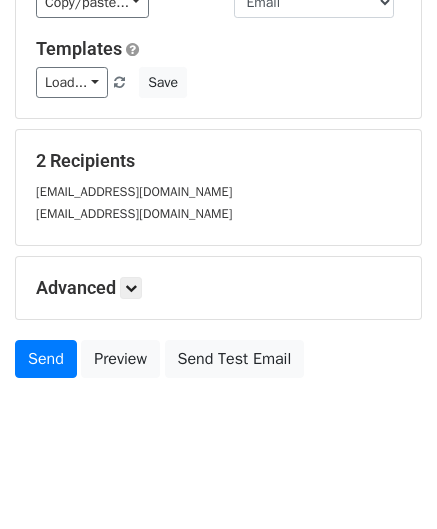 scroll, scrollTop: 186, scrollLeft: 0, axis: vertical 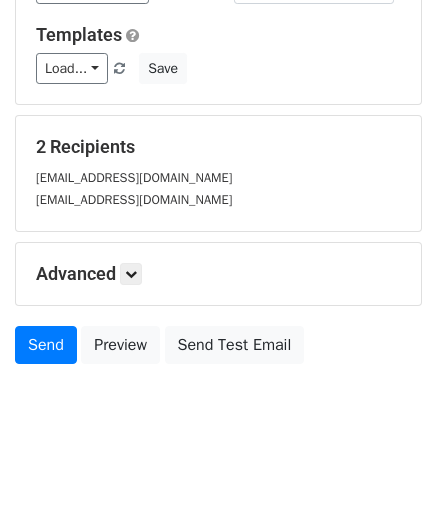 click on "name2@email.com" at bounding box center [218, 199] 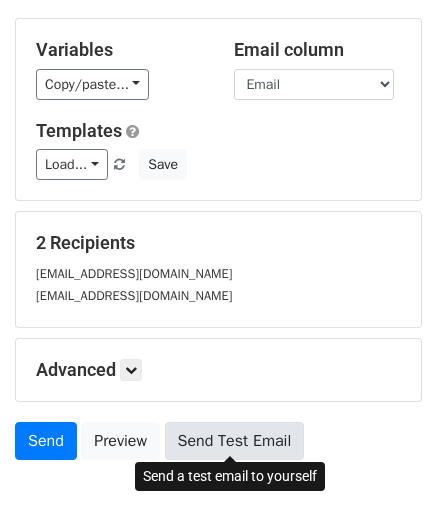 scroll, scrollTop: 0, scrollLeft: 0, axis: both 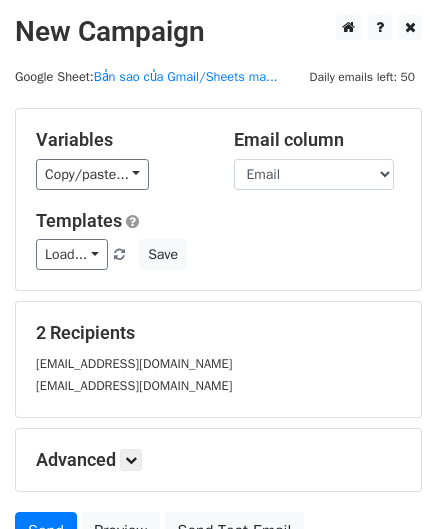 click on "pthaobui3005@gmail.com" at bounding box center [134, 364] 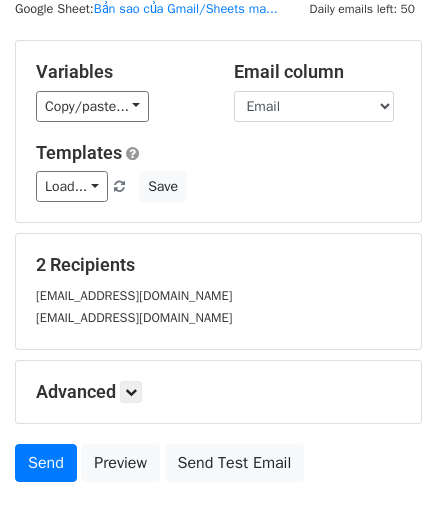 scroll, scrollTop: 100, scrollLeft: 0, axis: vertical 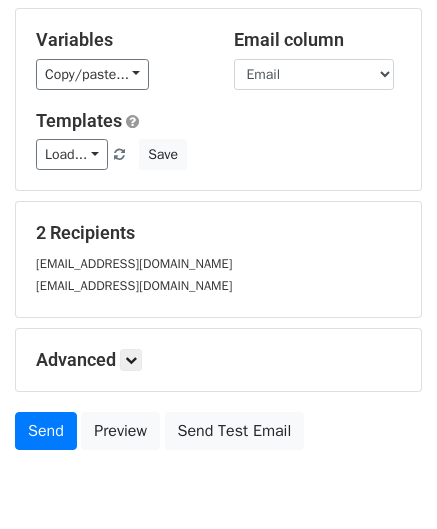 click on "2 Recipients" at bounding box center [218, 233] 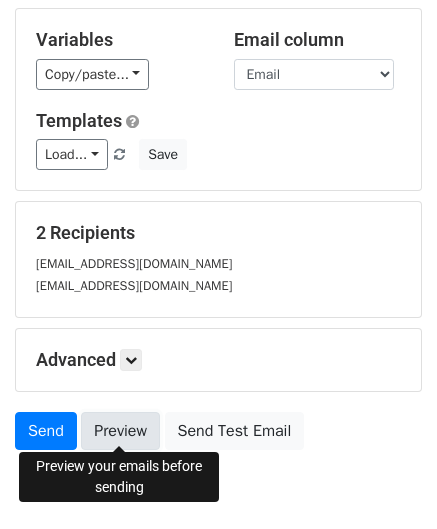 click on "Preview" at bounding box center (120, 431) 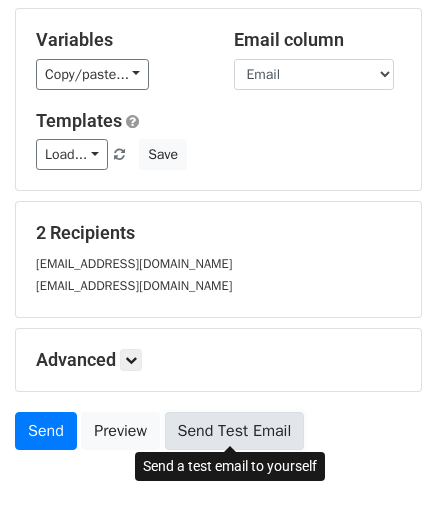 click on "Send Test Email" at bounding box center [235, 431] 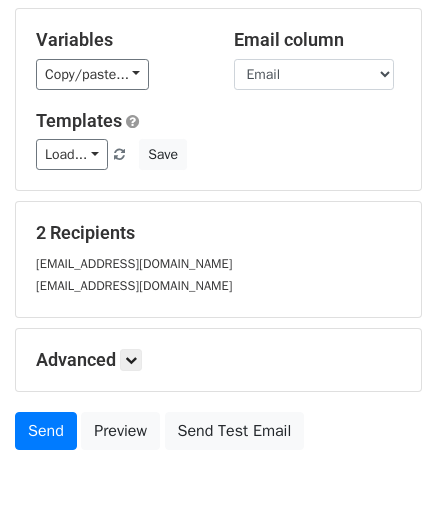 click on "[EMAIL_ADDRESS][DOMAIN_NAME]" at bounding box center (134, 264) 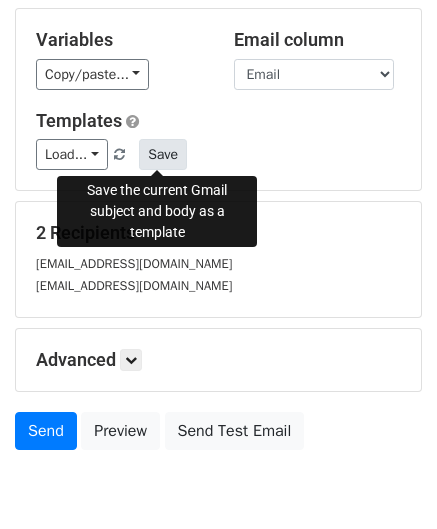 scroll, scrollTop: 0, scrollLeft: 0, axis: both 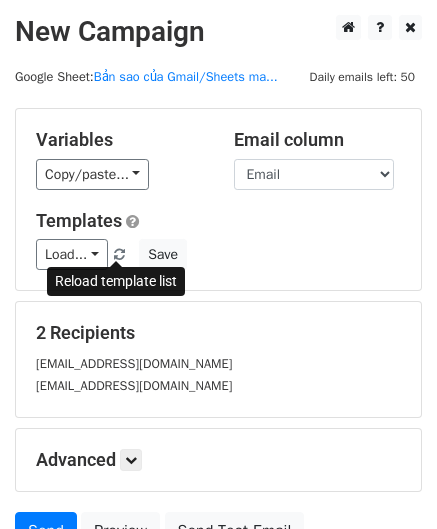 click at bounding box center [119, 255] 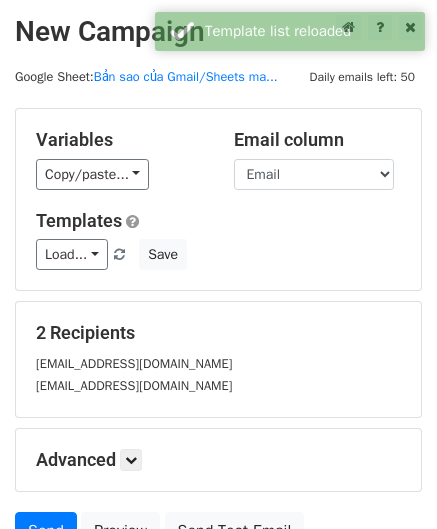 click on "[EMAIL_ADDRESS][DOMAIN_NAME]" at bounding box center [218, 363] 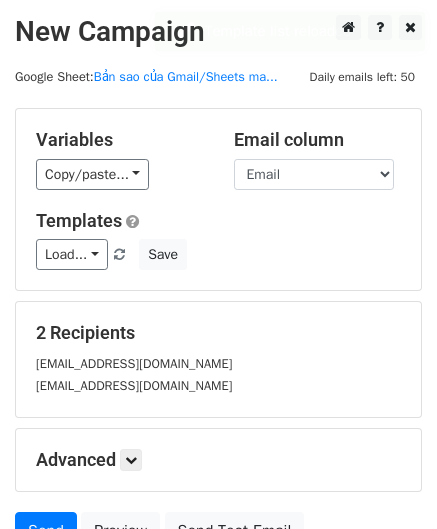 click on "name2@email.com" at bounding box center (134, 386) 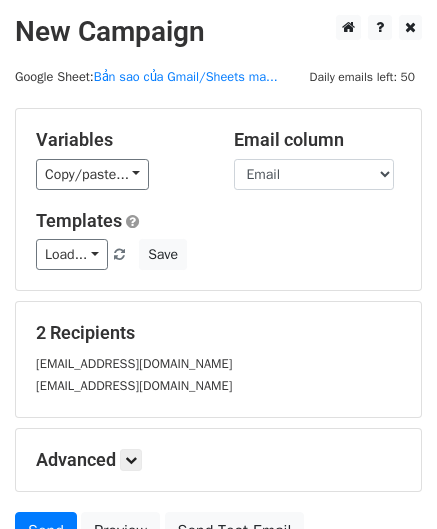 drag, startPoint x: 142, startPoint y: 355, endPoint x: 81, endPoint y: 343, distance: 62.169125 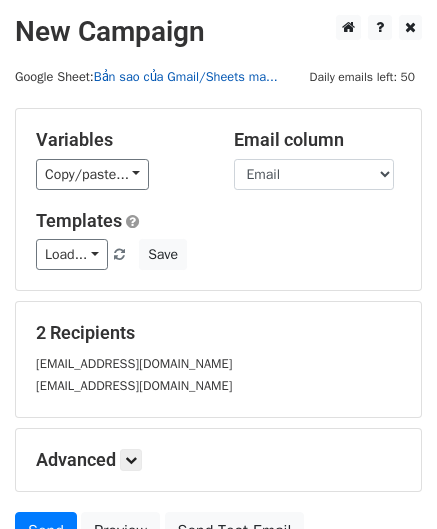 click on "Bản sao của Gmail/Sheets ma..." at bounding box center (186, 77) 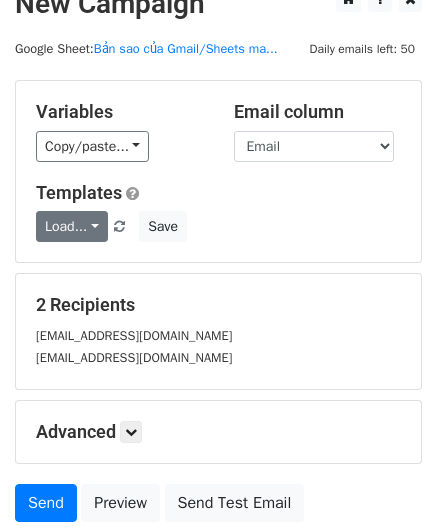 scroll, scrollTop: 0, scrollLeft: 0, axis: both 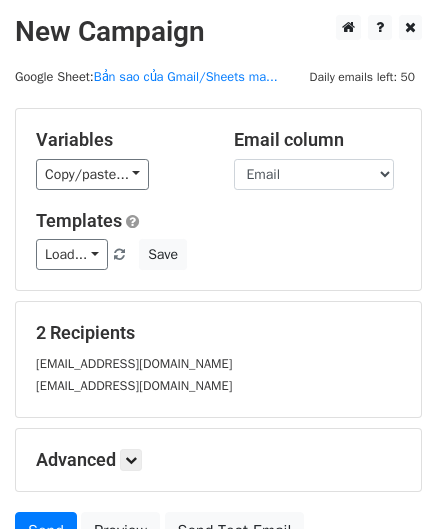 click on "[EMAIL_ADDRESS][DOMAIN_NAME]" at bounding box center (134, 364) 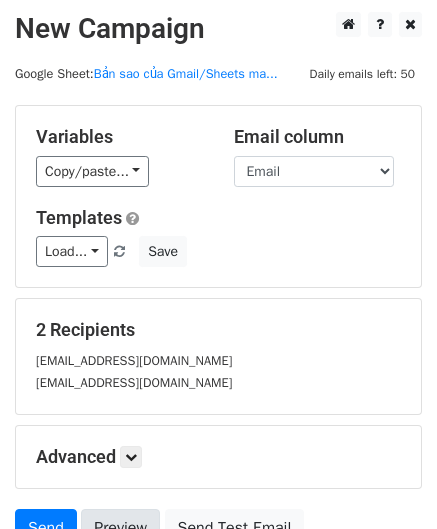scroll, scrollTop: 0, scrollLeft: 0, axis: both 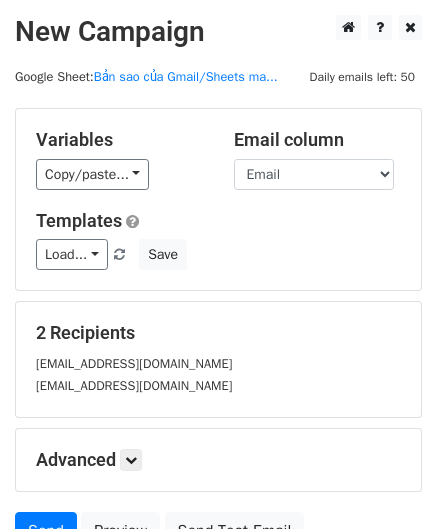 click on "[EMAIL_ADDRESS][DOMAIN_NAME]" at bounding box center (134, 364) 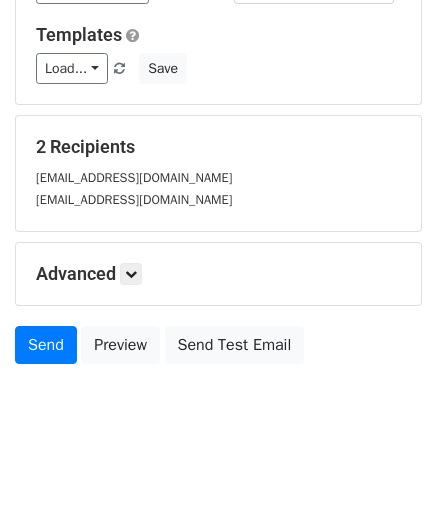 click on "2 Recipients" at bounding box center (218, 147) 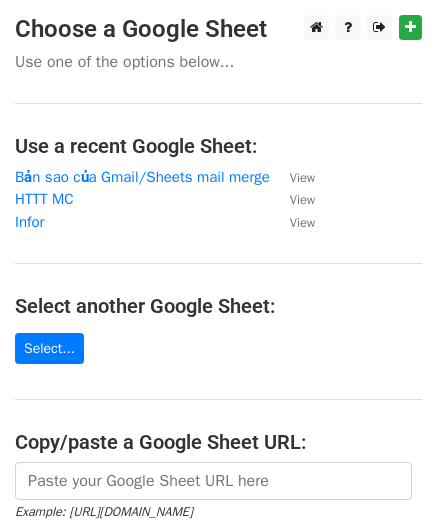 scroll, scrollTop: 0, scrollLeft: 0, axis: both 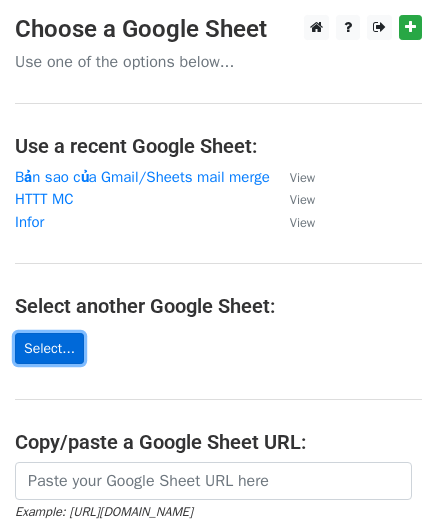 click on "Select..." at bounding box center [49, 348] 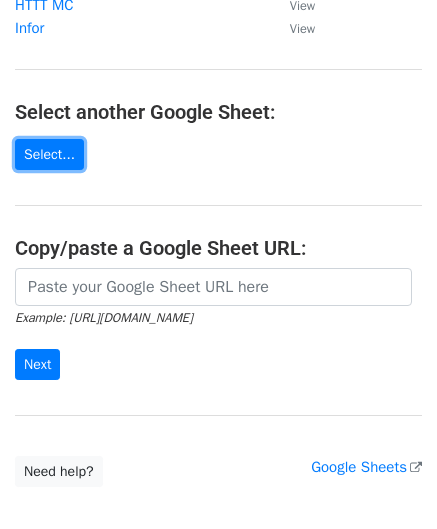scroll, scrollTop: 200, scrollLeft: 0, axis: vertical 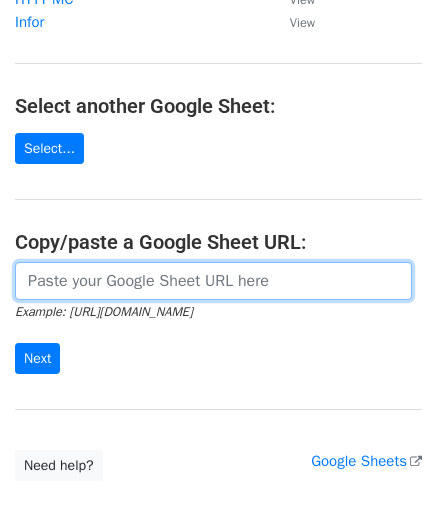 click at bounding box center [213, 281] 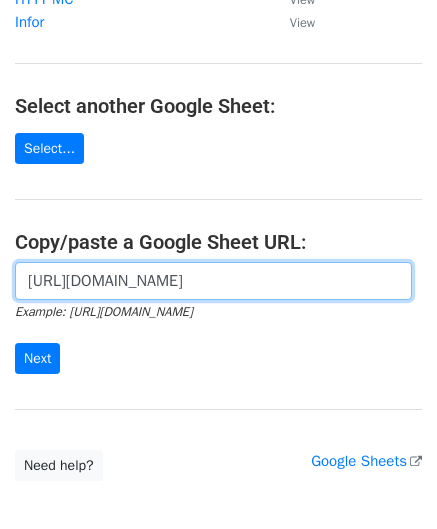 scroll, scrollTop: 0, scrollLeft: 455, axis: horizontal 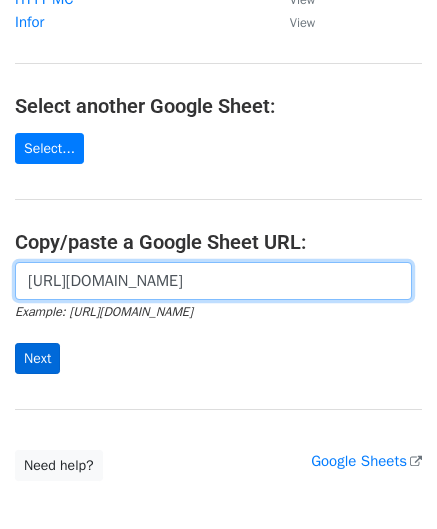 type on "https://docs.google.com/spreadsheets/d/1RDEMl2MT2swuoAQHx0MEkaz9ioxrReap5eyQ3UeEGh0/edit?gid=0#gid=0" 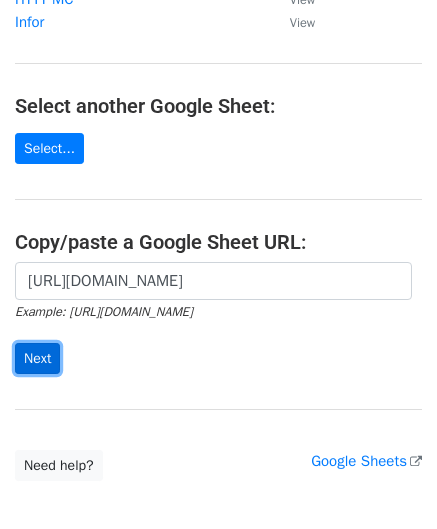 scroll, scrollTop: 0, scrollLeft: 0, axis: both 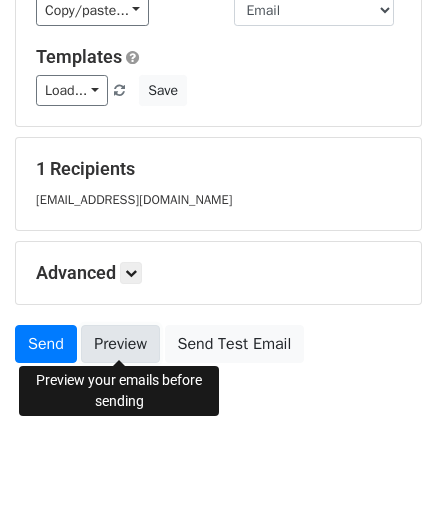 click on "Preview" at bounding box center (120, 344) 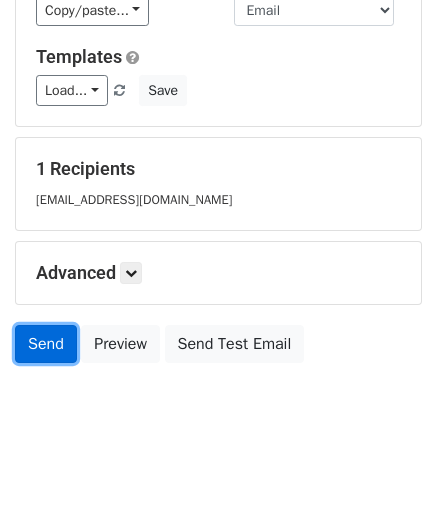 click on "Send" at bounding box center (46, 344) 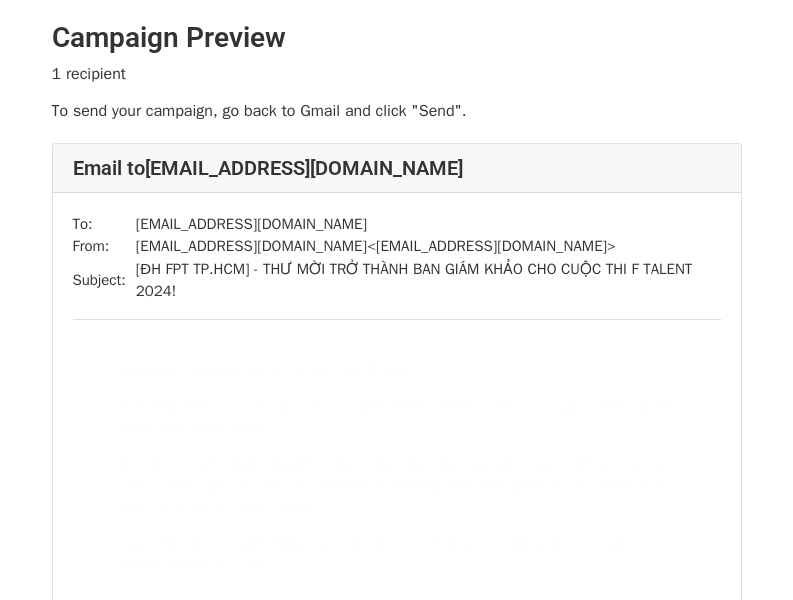 scroll, scrollTop: 0, scrollLeft: 0, axis: both 